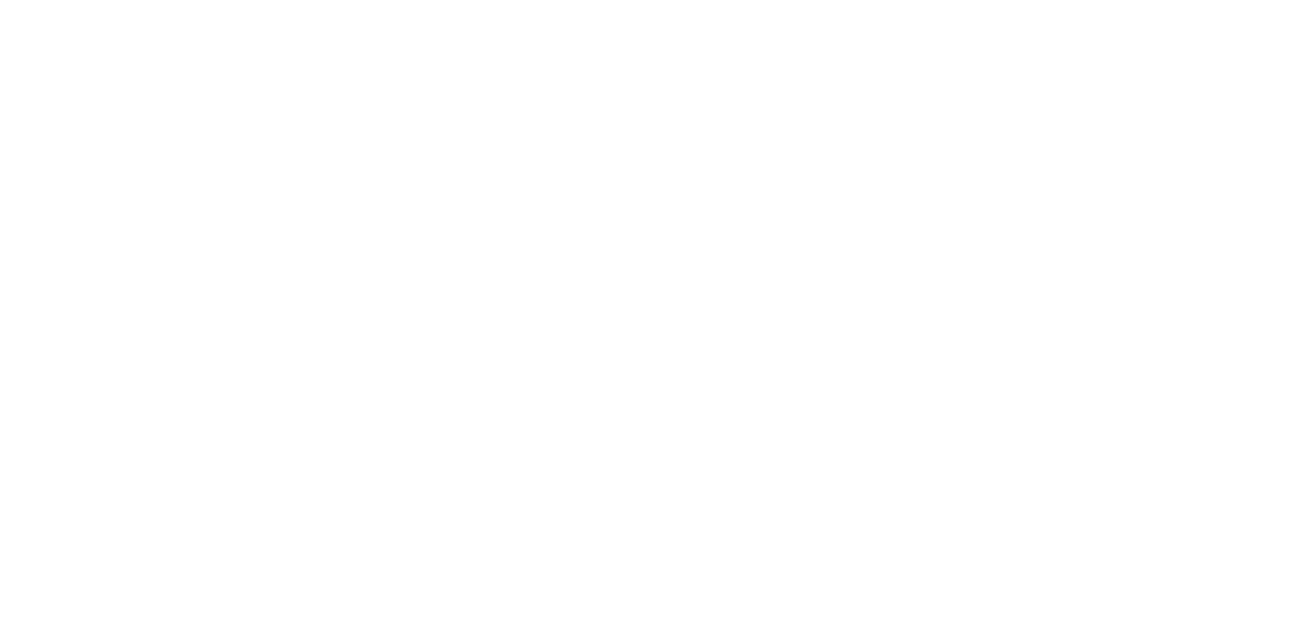 scroll, scrollTop: 0, scrollLeft: 0, axis: both 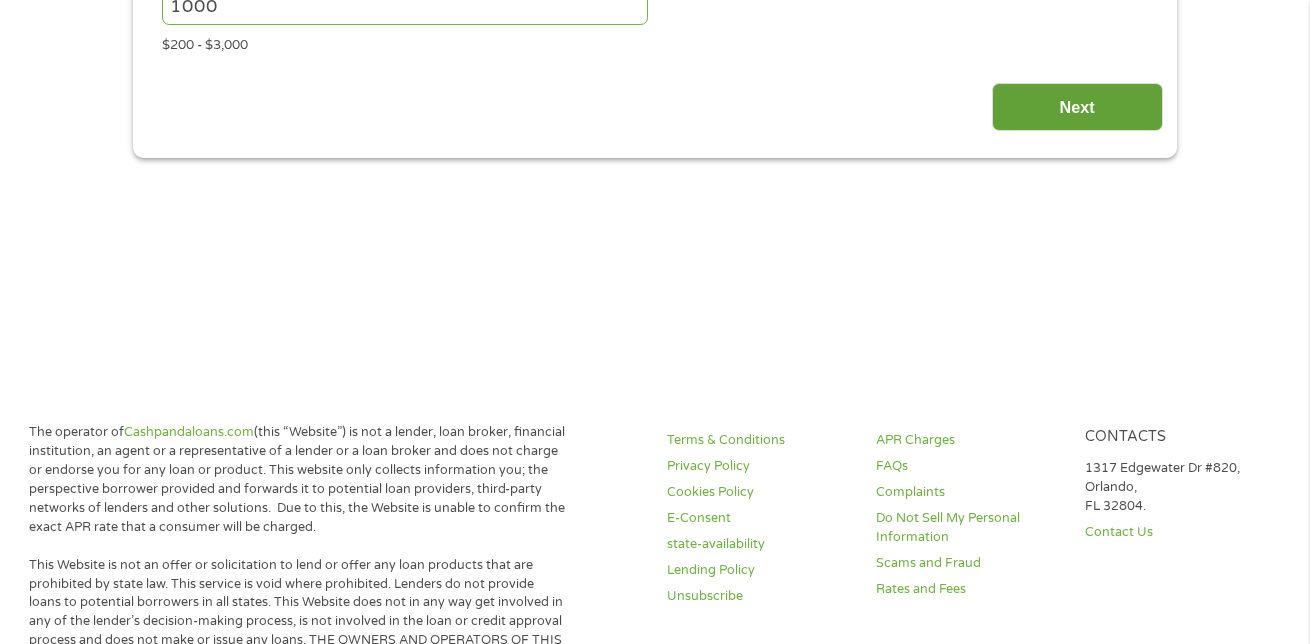 click on "Next" at bounding box center [1077, 107] 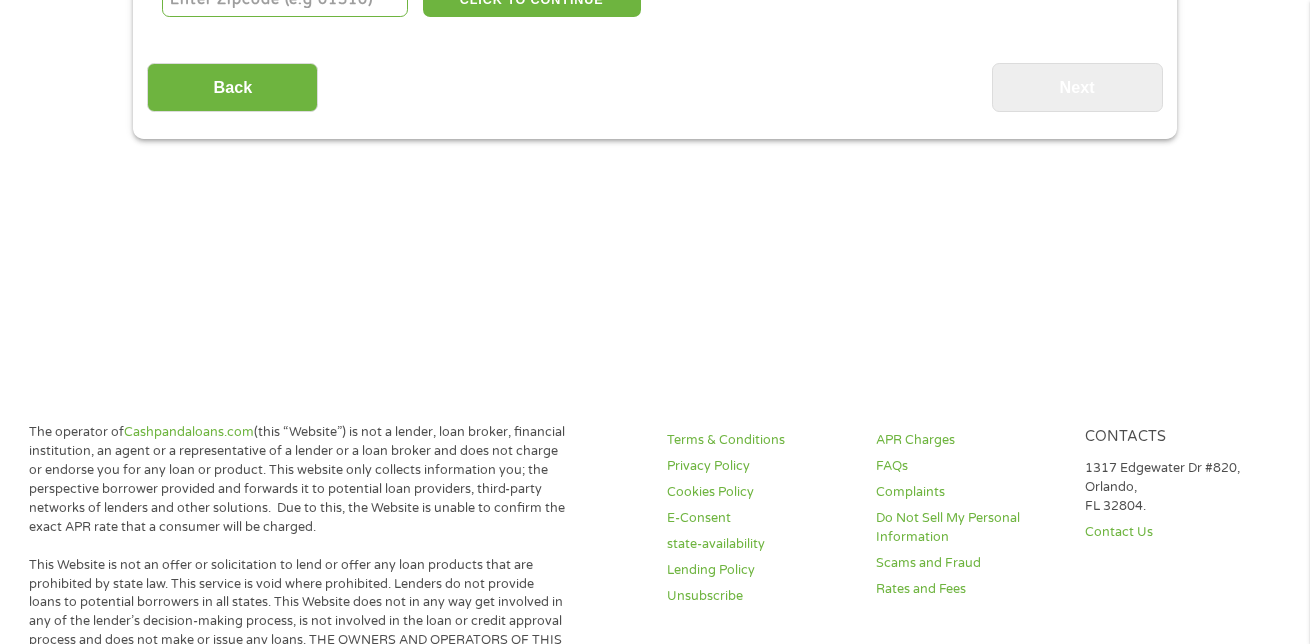 scroll, scrollTop: 2, scrollLeft: 0, axis: vertical 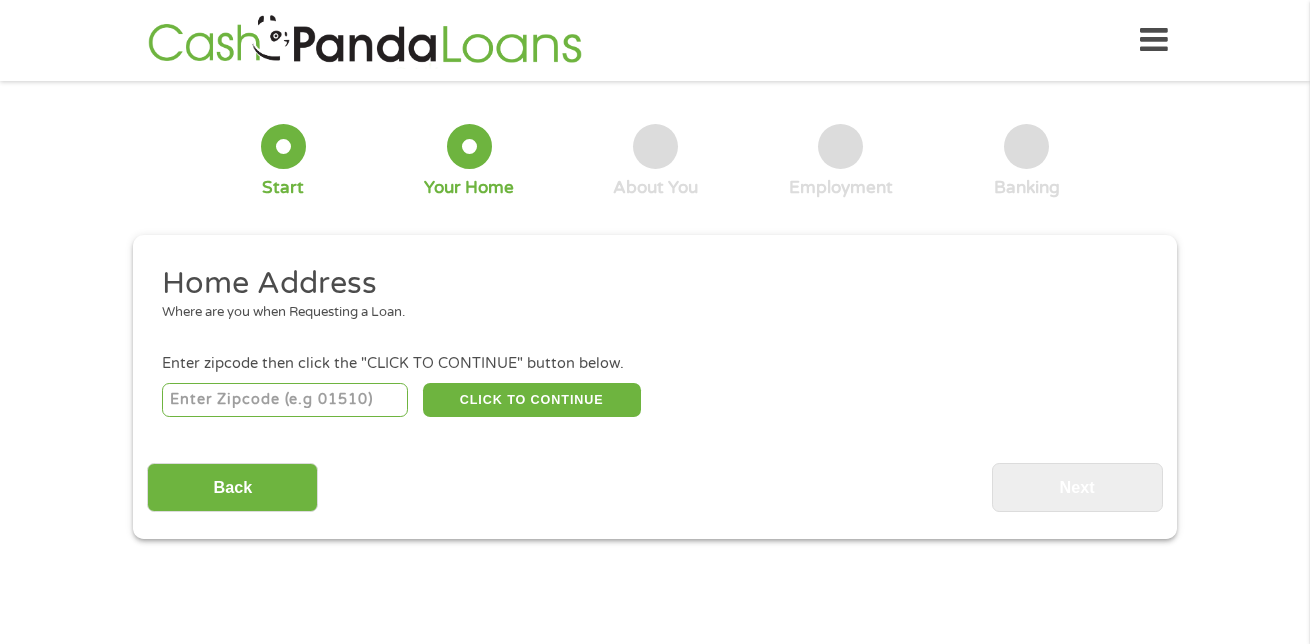 click at bounding box center (285, 400) 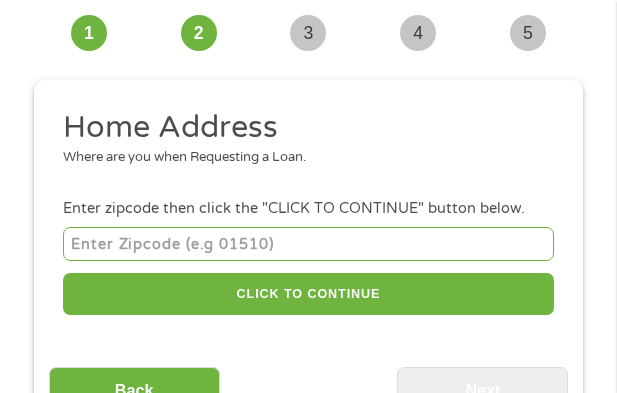 scroll, scrollTop: 100, scrollLeft: 0, axis: vertical 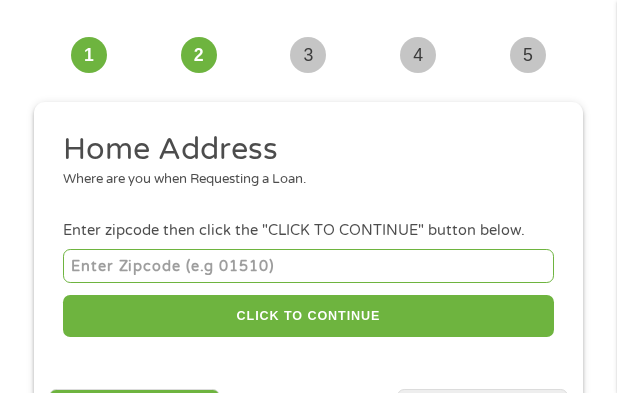 click at bounding box center [308, 265] 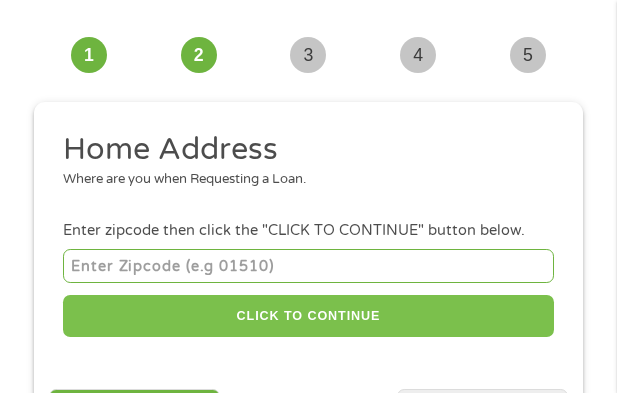 type on "[ZIP]" 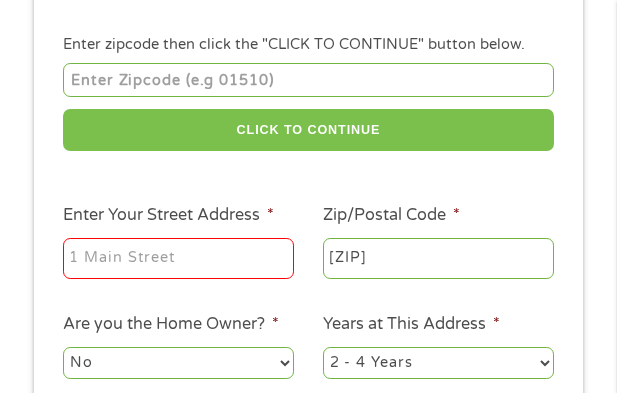 scroll, scrollTop: 300, scrollLeft: 0, axis: vertical 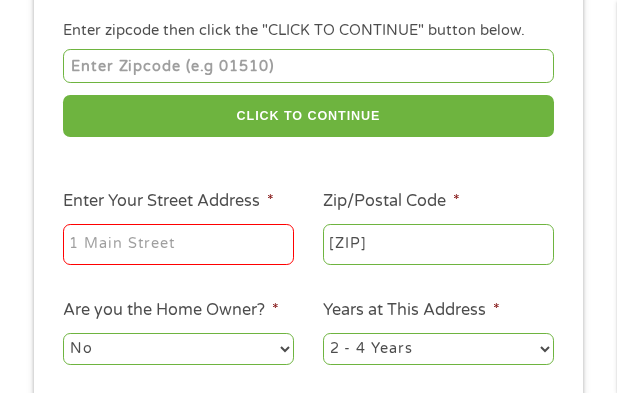 click on "Enter Your Street Address *" at bounding box center (178, 245) 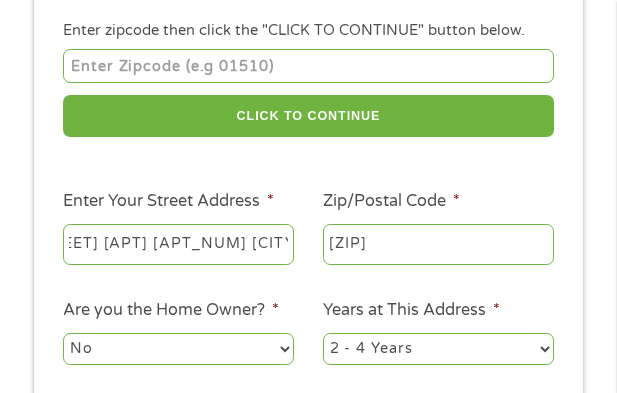scroll, scrollTop: 0, scrollLeft: 155, axis: horizontal 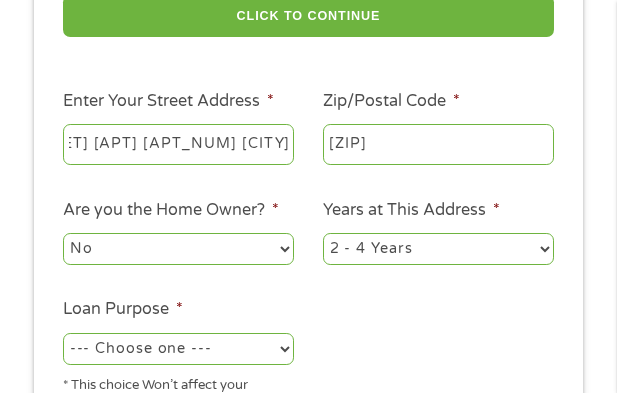 type on "[NUMBER] [STREET] [APT] [APT_NUM] [CITY] [STATE] [ZIP]" 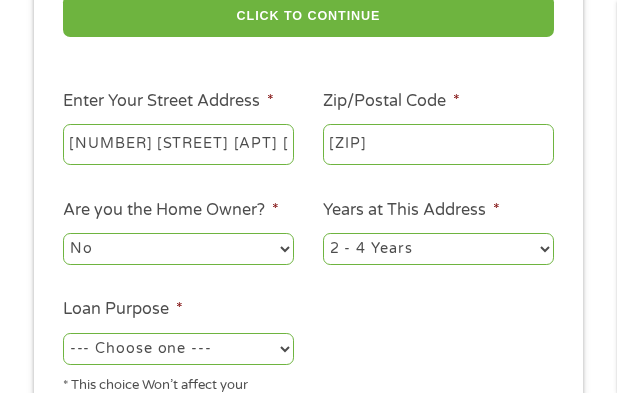 click on "No Yes" at bounding box center [178, 249] 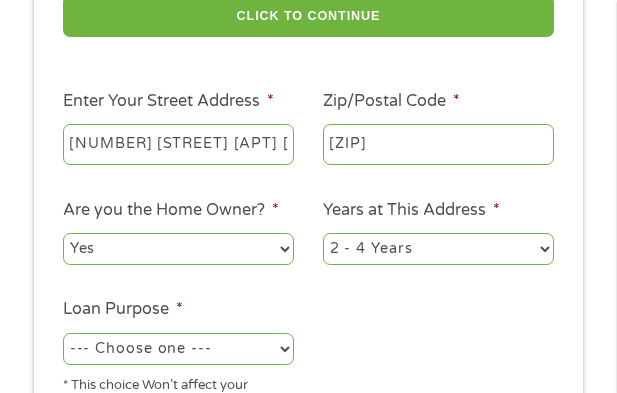 click on "No Yes" at bounding box center (178, 249) 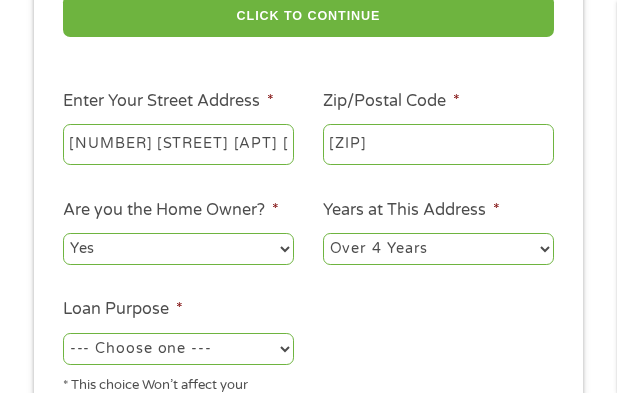 click on "1 Year or less 1 - 2 Years 2 - 4 Years Over 4 Years" at bounding box center (438, 249) 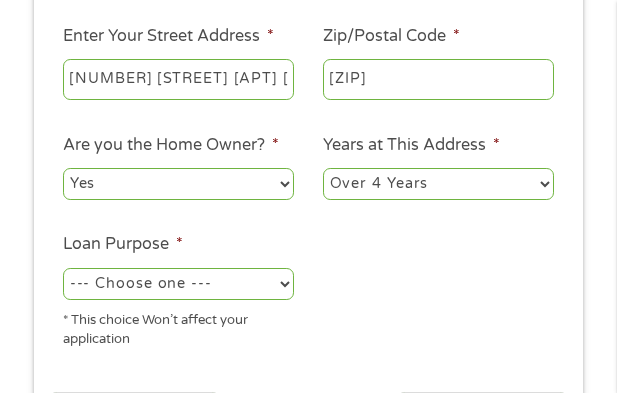 scroll, scrollTop: 500, scrollLeft: 0, axis: vertical 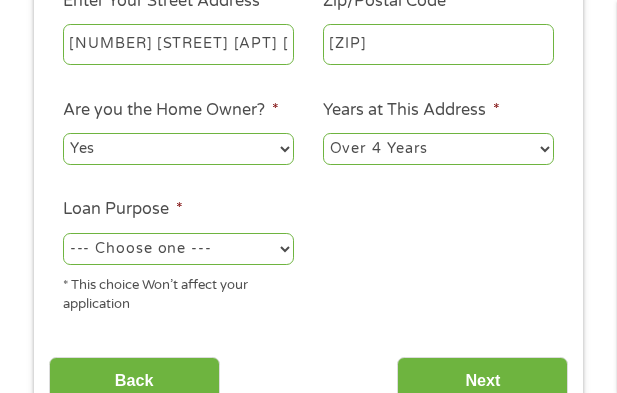 click on "--- Choose one --- Pay Bills Debt Consolidation Home Improvement Major Purchase Car Loan Short Term Cash Medical Expenses Other" at bounding box center (178, 249) 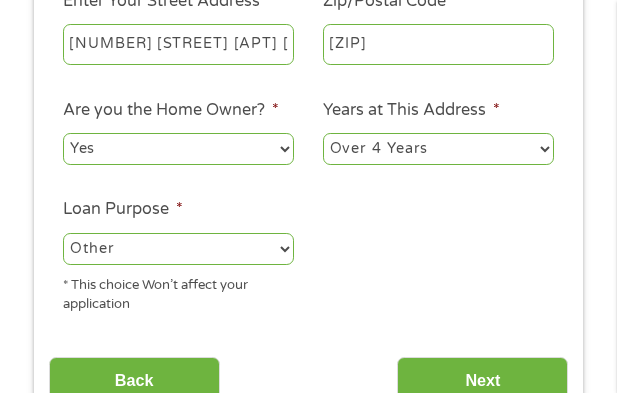 click on "--- Choose one --- Pay Bills Debt Consolidation Home Improvement Major Purchase Car Loan Short Term Cash Medical Expenses Other" at bounding box center (178, 249) 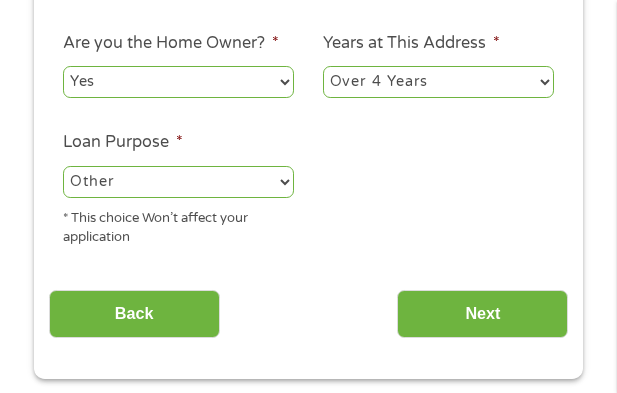 scroll, scrollTop: 600, scrollLeft: 0, axis: vertical 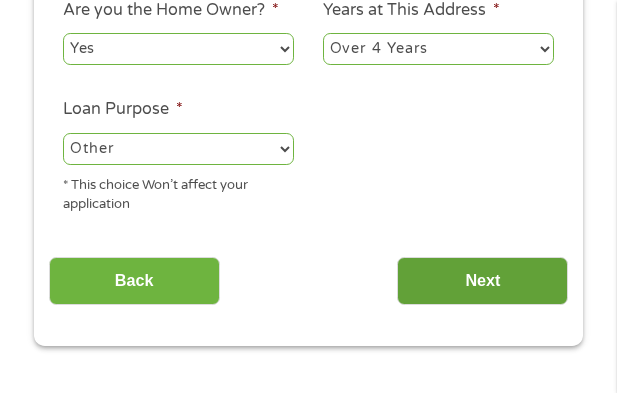 click on "Next" at bounding box center [482, 281] 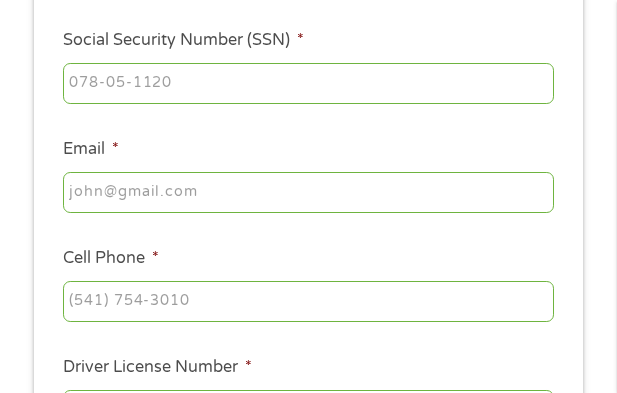 scroll, scrollTop: 15, scrollLeft: 0, axis: vertical 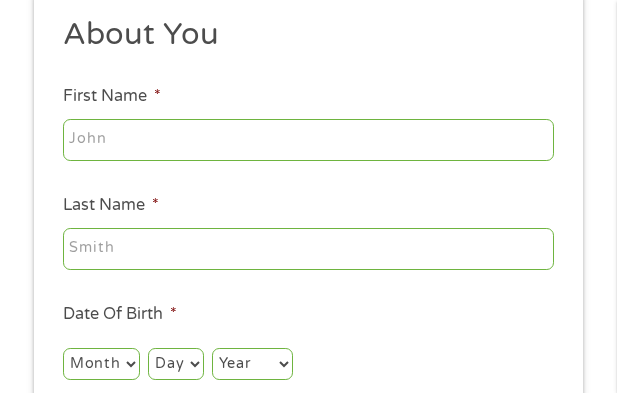 click on "First Name *" at bounding box center (308, 140) 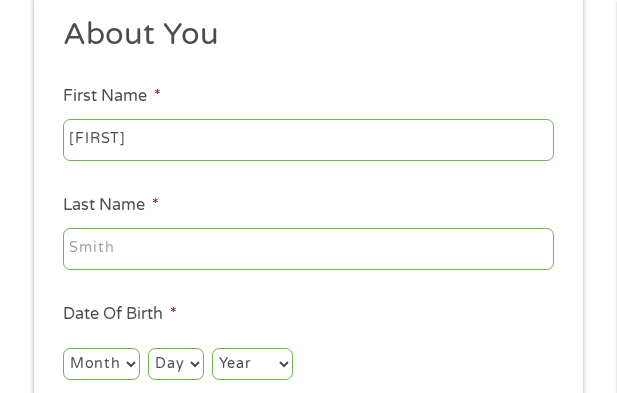 type on "[FIRST]" 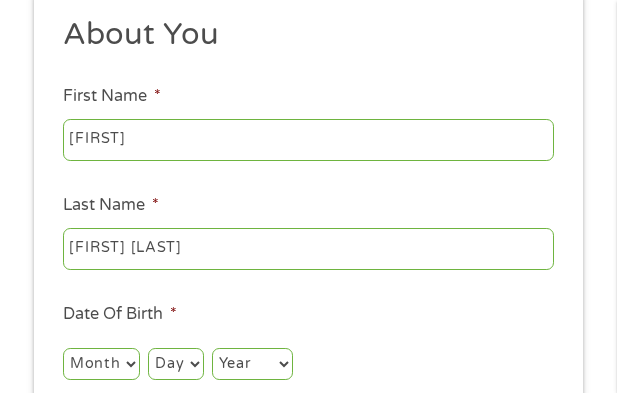type on "[FIRST] [LAST]" 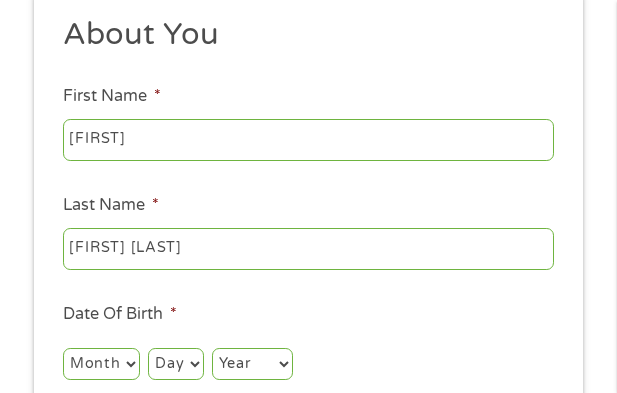 select on "2" 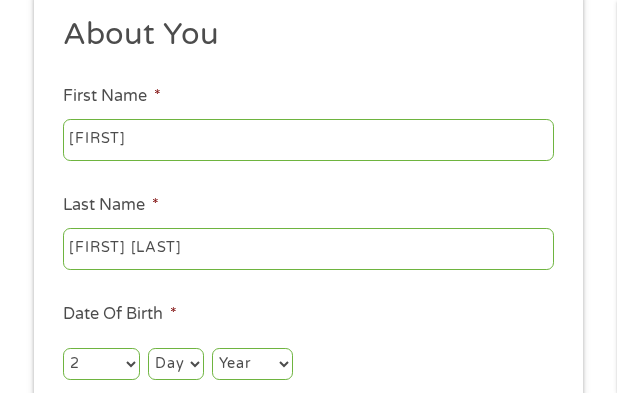 click on "Month 1 2 3 4 5 6 7 8 9 10 11 12" at bounding box center [101, 364] 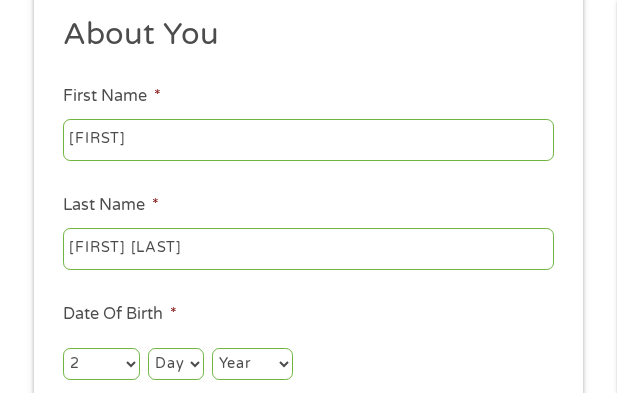 click on "Day 1 2 3 4 5 6 7 8 9 10 11 12 13 14 15 16 17 18 19 20 21 22 23 24 25 26 27 28 29 30 31" at bounding box center (175, 364) 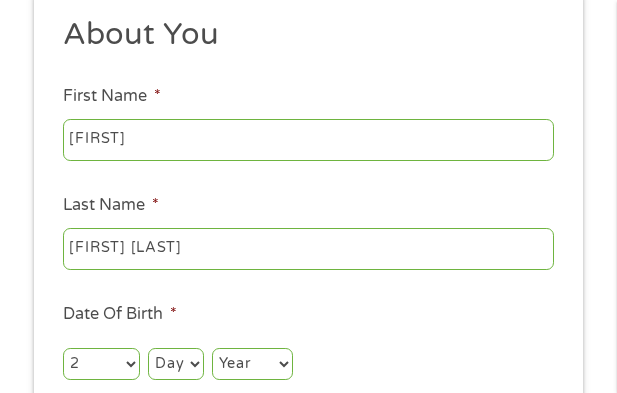select on "27" 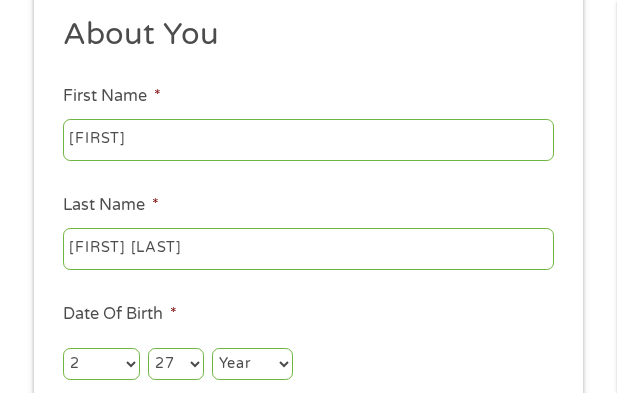 click on "Day 1 2 3 4 5 6 7 8 9 10 11 12 13 14 15 16 17 18 19 20 21 22 23 24 25 26 27 28 29 30 31" at bounding box center [175, 364] 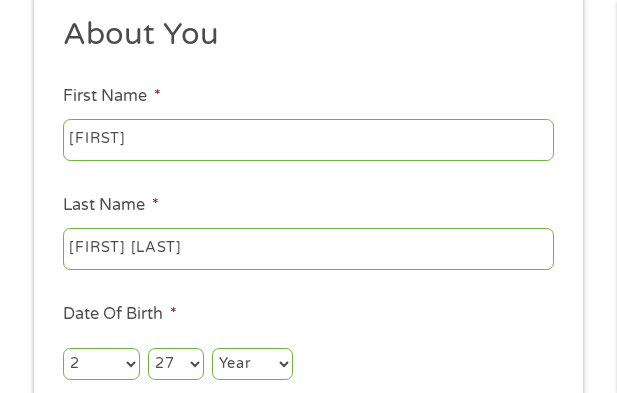 click on "Year 2007 2006 2005 2004 2003 2002 2001 2000 1999 1998 1997 1996 1995 1994 1993 1992 1991 1990 1989 1988 1987 1986 1985 1984 1983 1982 1981 1980 1979 1978 1977 1976 1975 1974 1973 1972 1971 1970 1969 1968 1967 1966 1965 1964 1963 1962 1961 1960 1959 1958 1957 1956 1955 1954 1953 1952 1951 1950 1949 1948 1947 1946 1945 1944 1943 1942 1941 1940 1939 1938 1937 1936 1935 1934 1933 1932 1931 1930 1929 1928 1927 1926 1925 1924 1923 1922 1921 1920" at bounding box center [252, 364] 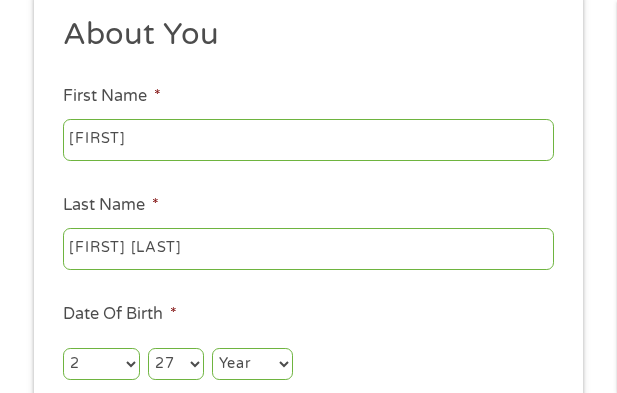 select on "1976" 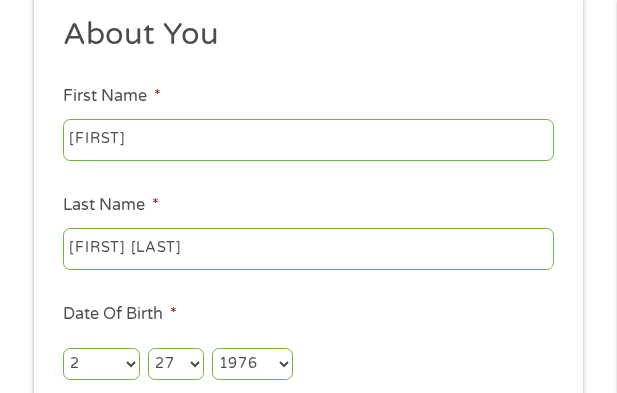 click on "Year 2007 2006 2005 2004 2003 2002 2001 2000 1999 1998 1997 1996 1995 1994 1993 1992 1991 1990 1989 1988 1987 1986 1985 1984 1983 1982 1981 1980 1979 1978 1977 1976 1975 1974 1973 1972 1971 1970 1969 1968 1967 1966 1965 1964 1963 1962 1961 1960 1959 1958 1957 1956 1955 1954 1953 1952 1951 1950 1949 1948 1947 1946 1945 1944 1943 1942 1941 1940 1939 1938 1937 1936 1935 1934 1933 1932 1931 1930 1929 1928 1927 1926 1925 1924 1923 1922 1921 1920" at bounding box center [252, 364] 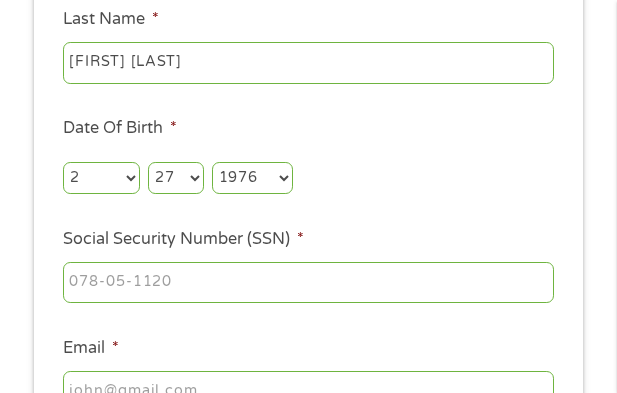 scroll, scrollTop: 415, scrollLeft: 0, axis: vertical 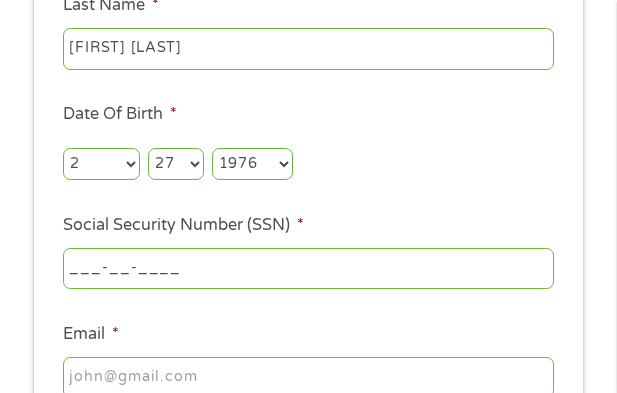 click on "___-__-____" at bounding box center [308, 269] 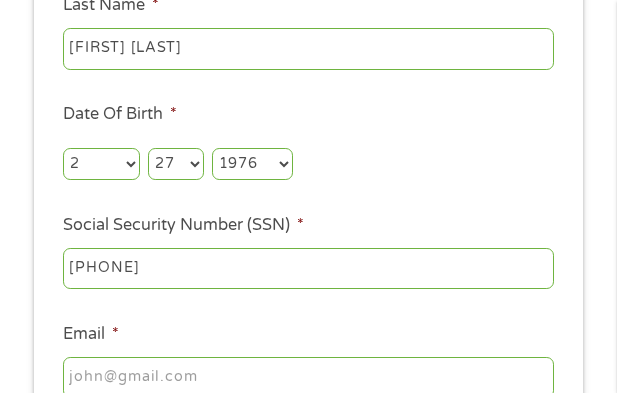type on "[PHONE]" 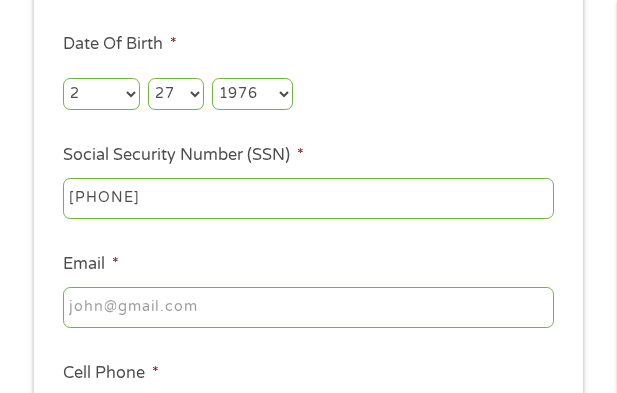 scroll, scrollTop: 615, scrollLeft: 0, axis: vertical 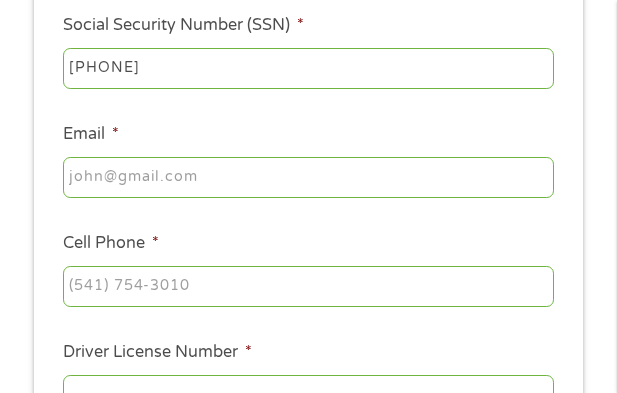 click on "Email *" at bounding box center (308, 178) 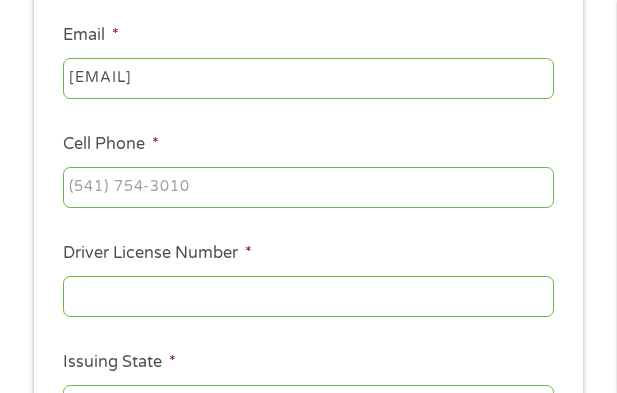 scroll, scrollTop: 715, scrollLeft: 0, axis: vertical 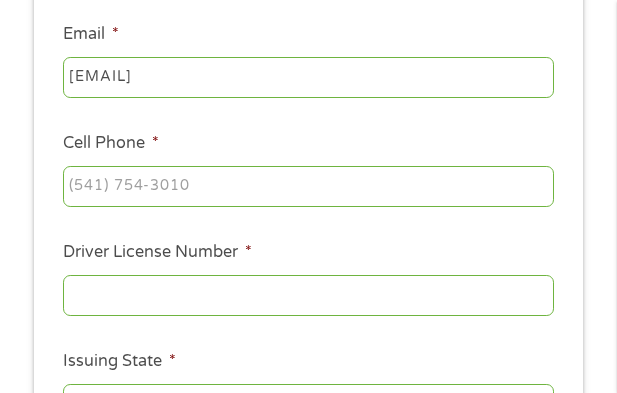 type on "[EMAIL]" 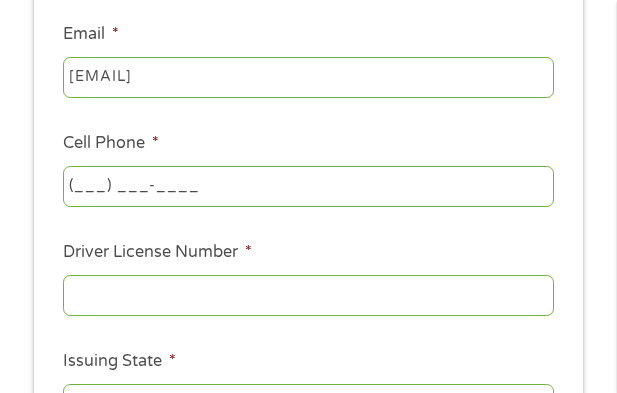 click on "(___) ___-____" at bounding box center [308, 187] 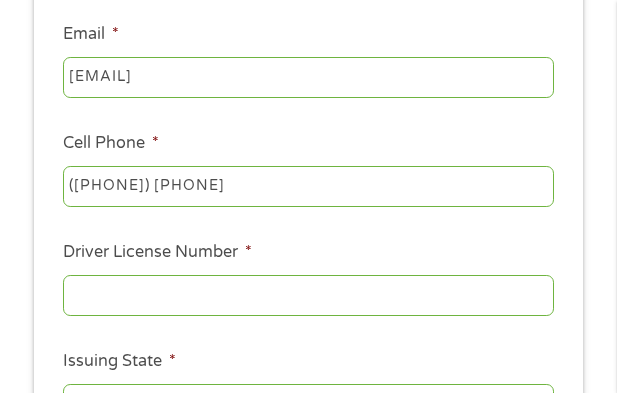 type on "([PHONE]) [PHONE]" 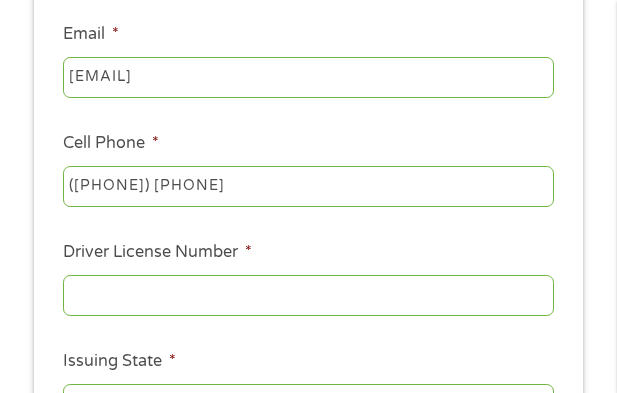 click on "Driver License Number *" at bounding box center [308, 296] 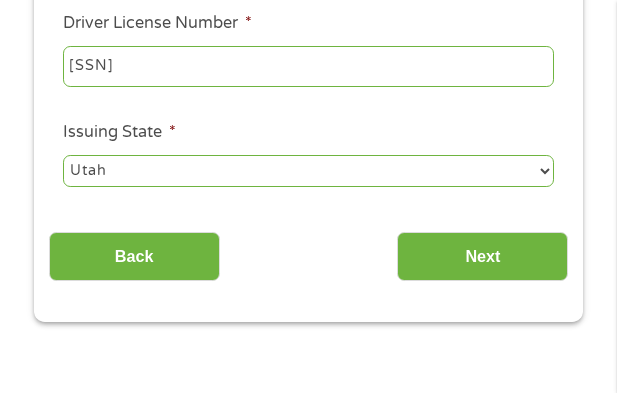 scroll, scrollTop: 1115, scrollLeft: 0, axis: vertical 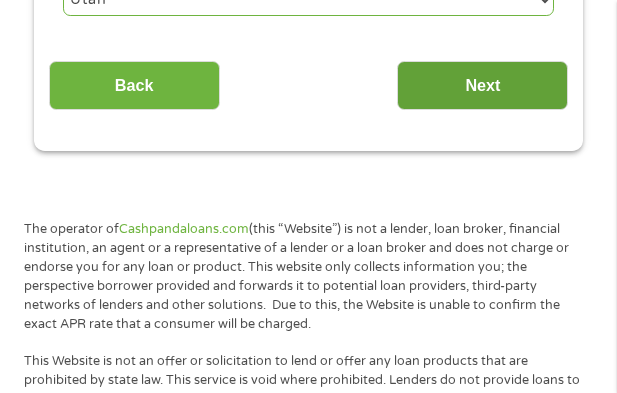 type on "[SSN]" 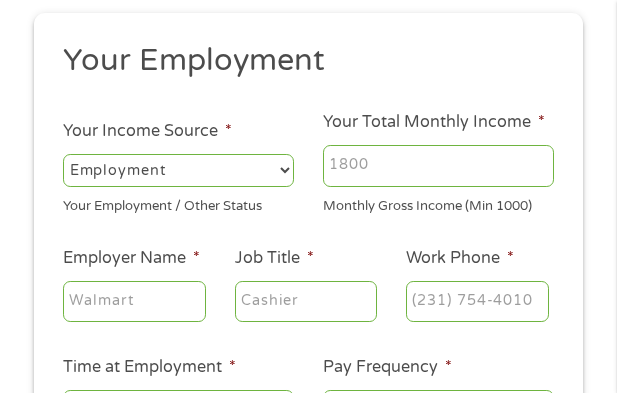 scroll, scrollTop: 8, scrollLeft: 8, axis: both 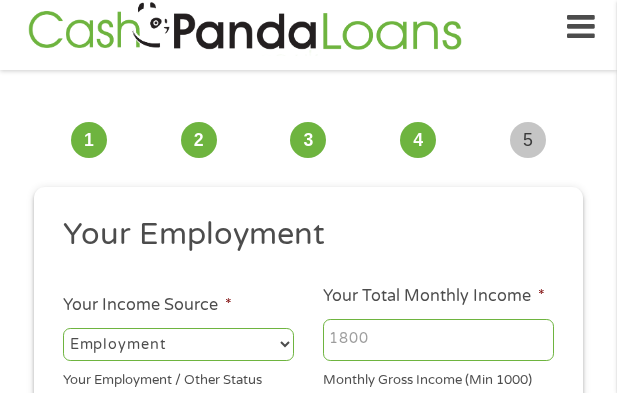 click on "Your Total Monthly Income *" at bounding box center (438, 340) 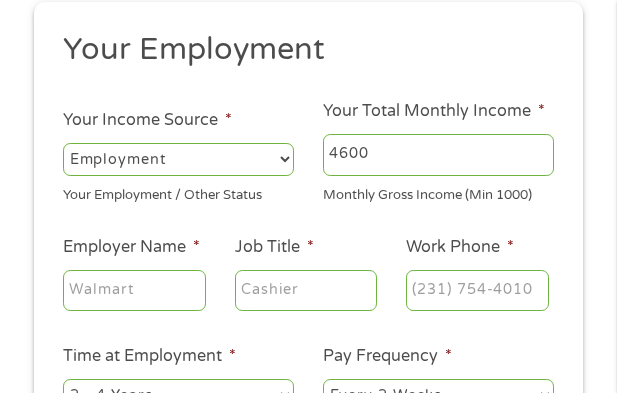 scroll, scrollTop: 315, scrollLeft: 0, axis: vertical 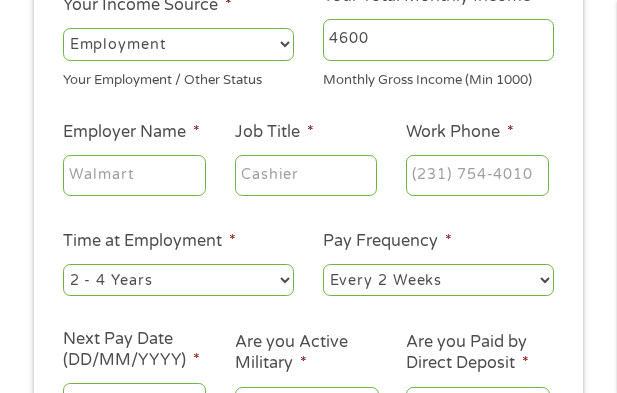 type on "4600" 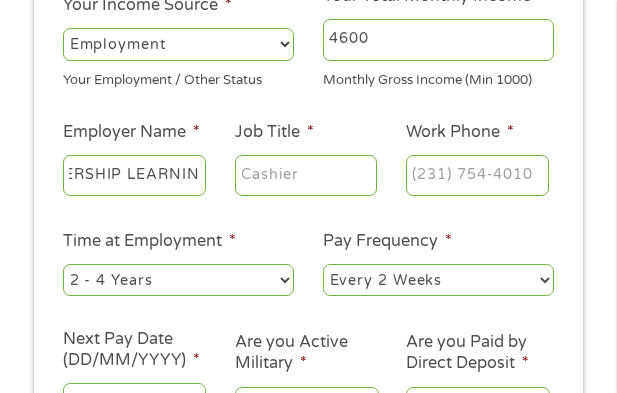 scroll, scrollTop: 0, scrollLeft: 65, axis: horizontal 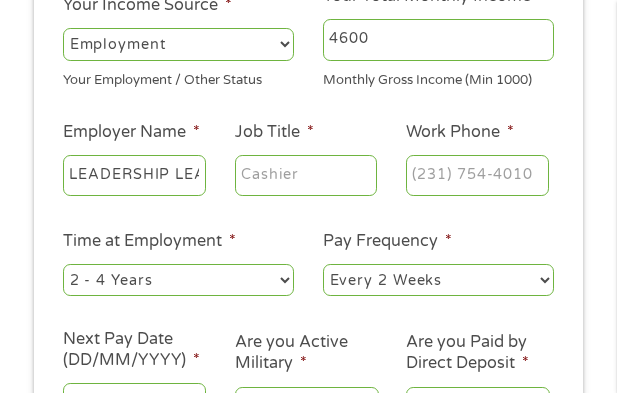 click on "Your Employment Your Income Source * --- Choose one --- Employment Self Employed Benefits Your Employment / Other Status Your Total Monthly Income * 4600 Monthly Gross Income (Min 1000) This field is hidden when viewing the form Other Income * 0 Pension, Spouse & any Other Income Employer Name * LEADERSHIP LEARNING Job Title * Work Phone * Time at Employment * --- Choose one --- 1 Year or less 1 - 2 Years 2 - 4 Years Over 4 Years Pay Frequency * --- Choose one --- Every 2 Weeks Every Week Monthly Semi-Monthly Next Pay Date (DD/MM/YYYY) * Are you Active Military * No Yes Are you Paid by Direct Deposit * Yes No" at bounding box center [309, 178] 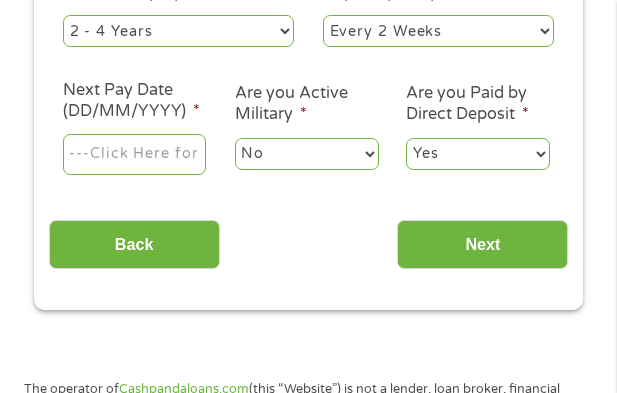 scroll, scrollTop: 458, scrollLeft: 0, axis: vertical 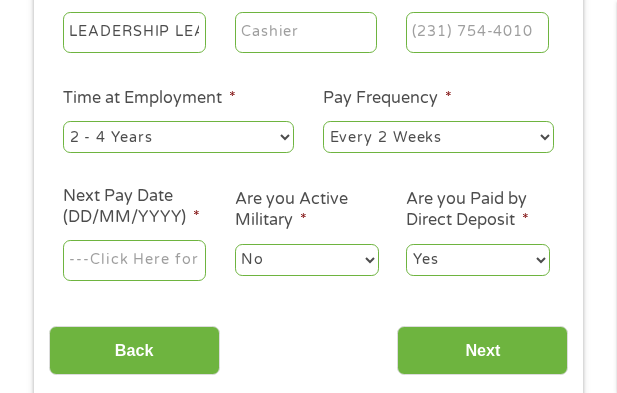 click on "LEADERSHIP LEARNING" at bounding box center (134, 33) 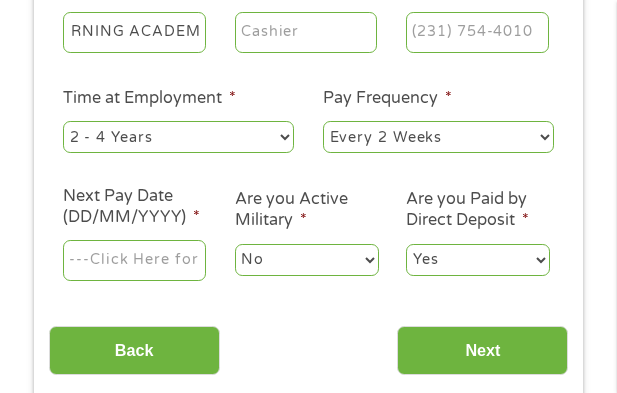 scroll, scrollTop: 0, scrollLeft: 165, axis: horizontal 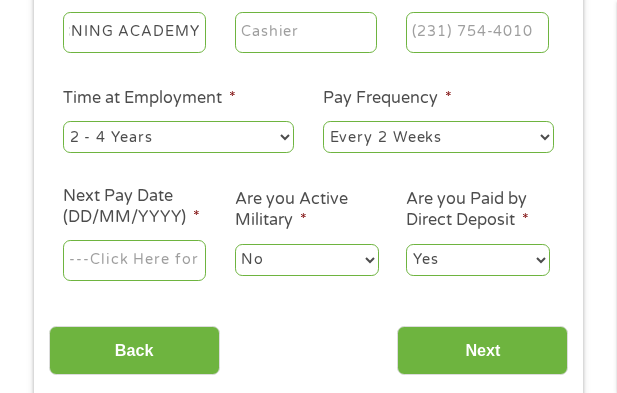 type on "LEADERSHIP LEARNING ACADEMY" 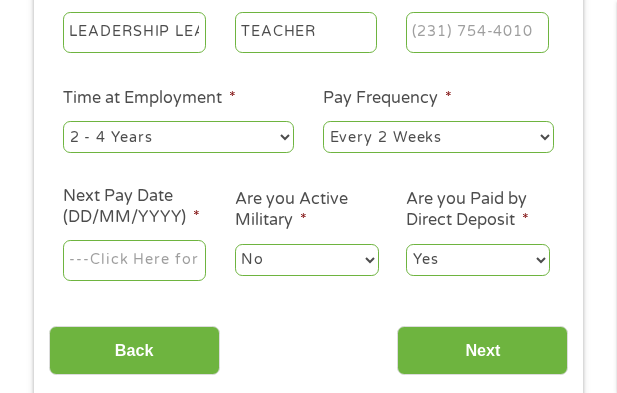 type on "TEACHER" 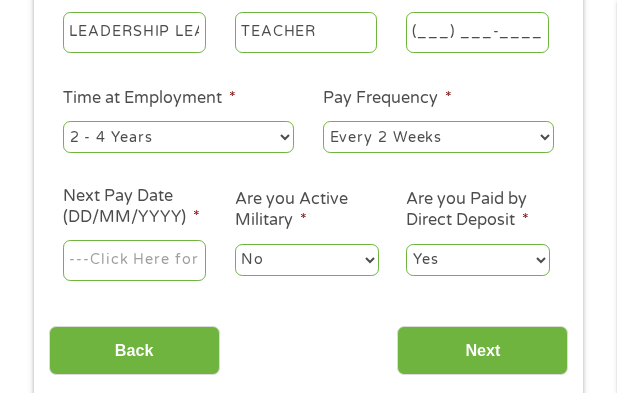 click on "(___) ___-____" at bounding box center (477, 33) 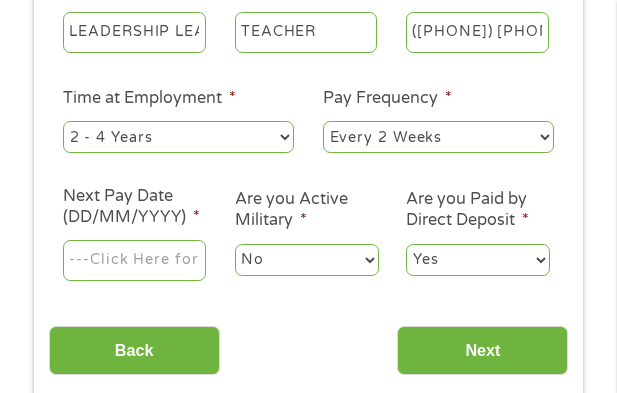 type on "([PHONE]) [PHONE]" 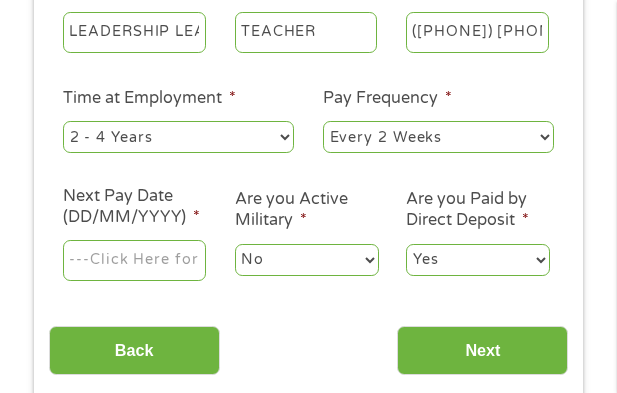 click on "Next Pay Date (DD/MM/YYYY) *" at bounding box center (134, 261) 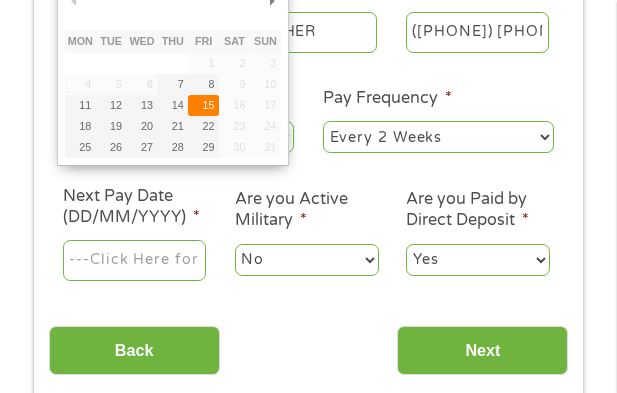 type on "15/08/2025" 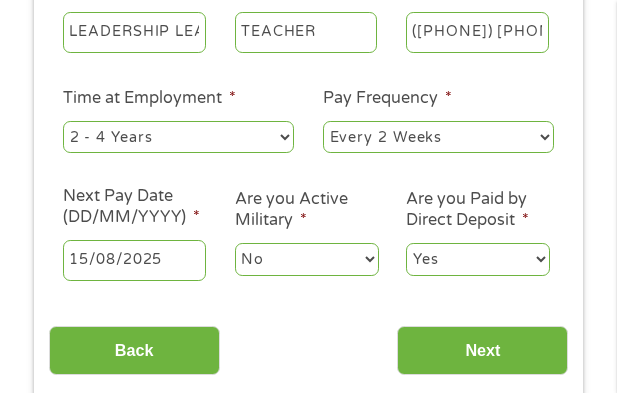 click on "No Yes" at bounding box center (306, 260) 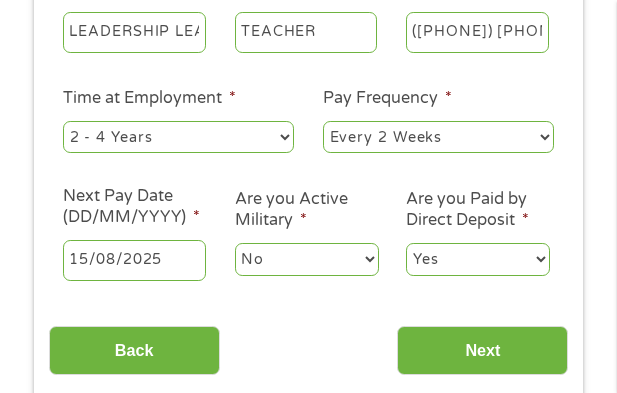 click on "Yes No" at bounding box center (478, 259) 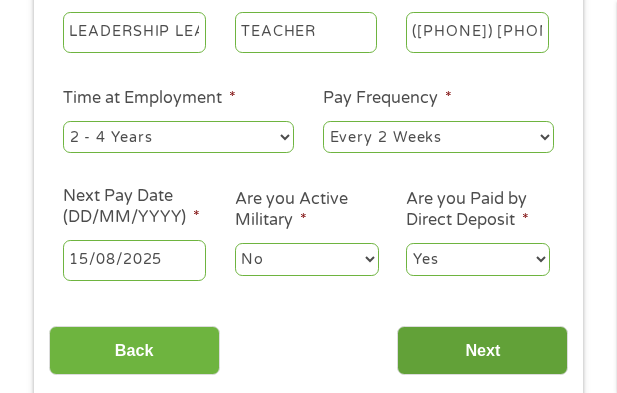 click on "Next" at bounding box center (482, 350) 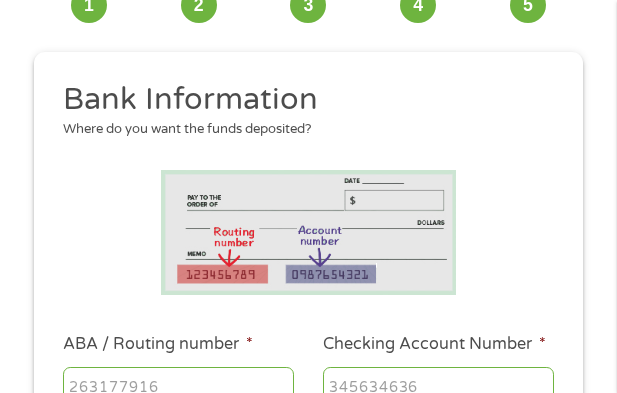 scroll, scrollTop: 8, scrollLeft: 8, axis: both 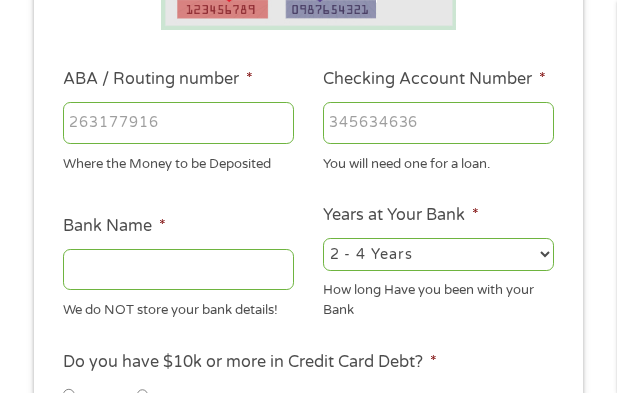 click on "ABA / Routing number *" at bounding box center [178, 123] 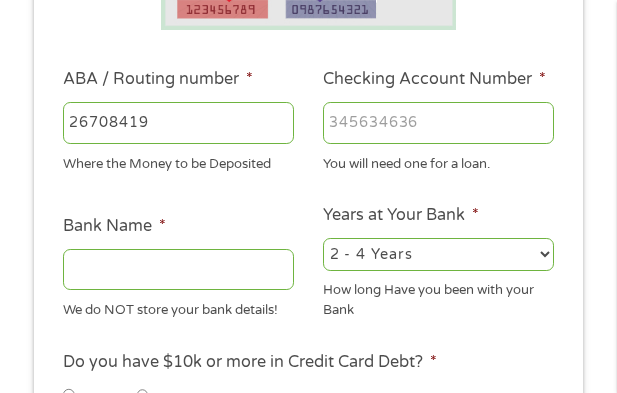 type on "267084199" 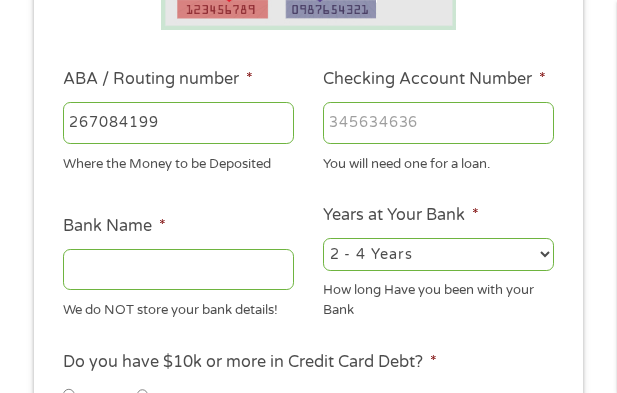 type on "PNC BANK NA" 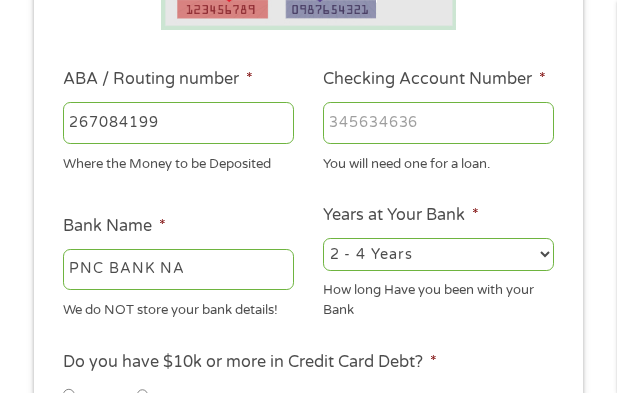 type on "267084199" 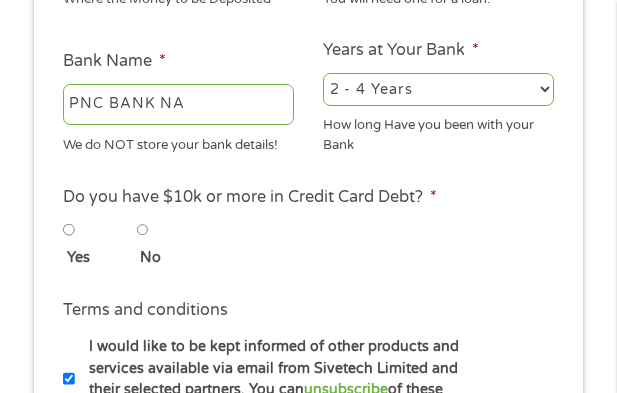 scroll, scrollTop: 615, scrollLeft: 0, axis: vertical 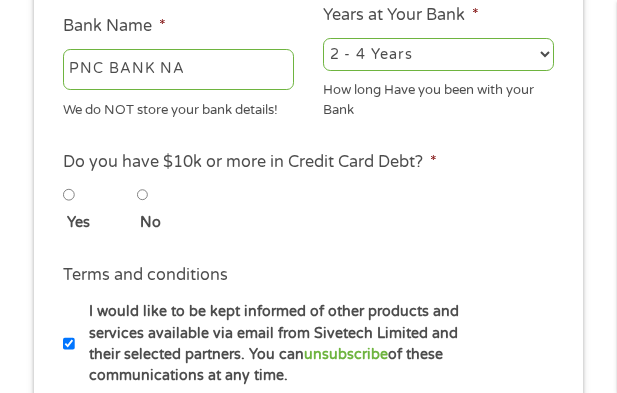 type on "[SSN]" 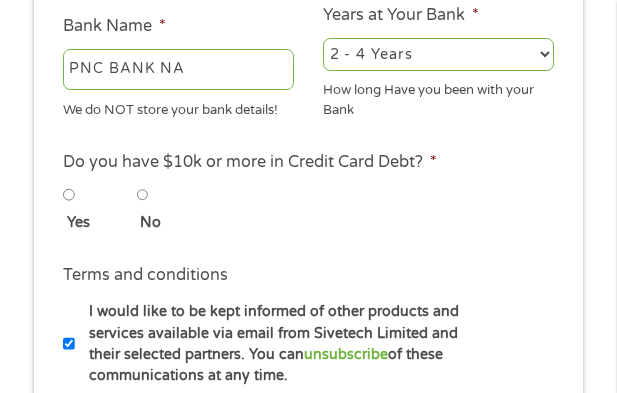 click on "2 - 4 Years 6 - 12 Months 1 - 2 Years Over 4 Years" at bounding box center [438, 54] 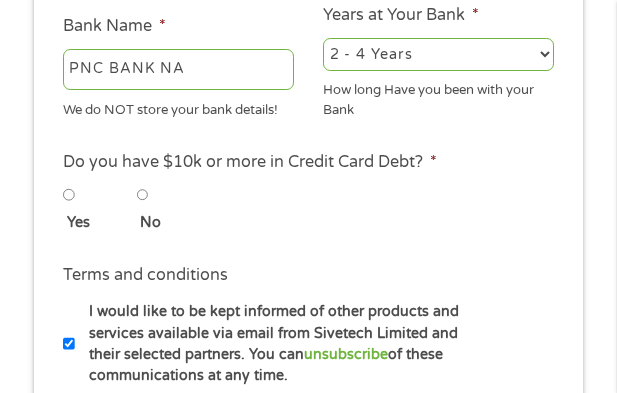 click on "2 - 4 Years 6 - 12 Months 1 - 2 Years Over 4 Years" at bounding box center (438, 54) 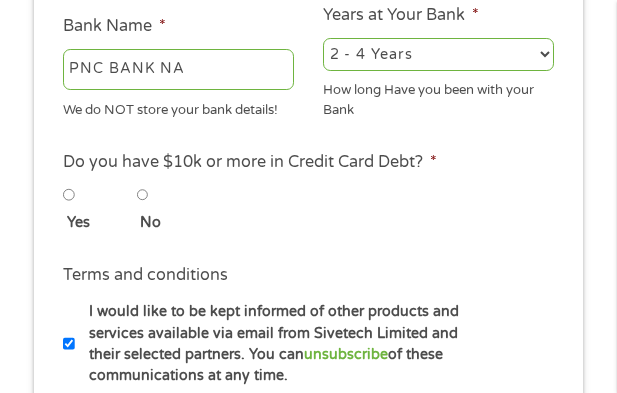 click on "No" at bounding box center (143, 195) 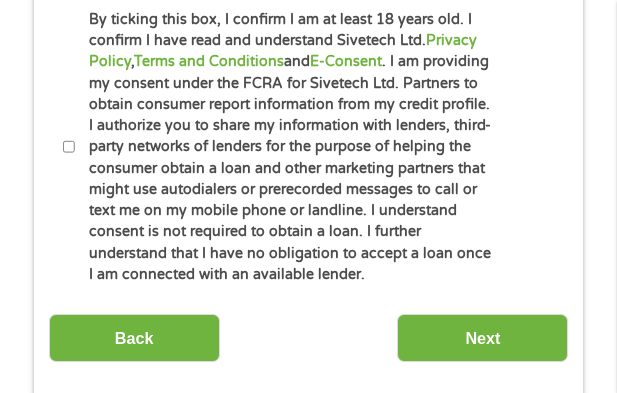 scroll, scrollTop: 1015, scrollLeft: 0, axis: vertical 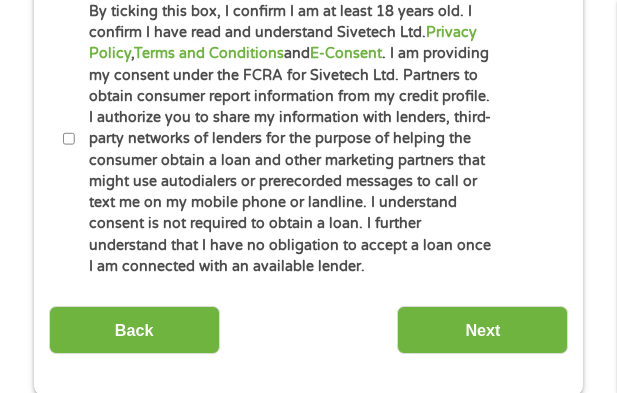 click on "By ticking this box, I confirm I am at least 18 years old. I confirm I have read and understand Sivetech Ltd.  Privacy Policy ,  Terms and Conditions  and  E-Consent . I am providing my consent under the FCRA for Sivetech Ltd. Partners to obtain consumer report information from my credit profile. I authorize you to share my information with lenders, third-party networks of lenders for the purpose of helping the consumer obtain a loan and other marketing partners that might use autodialers or prerecorded messages to call or text me on my mobile phone or landline. I understand consent is not required to obtain a loan. I further understand that I have no obligation to accept a loan once I am connected with an available lender." at bounding box center (308, 139) 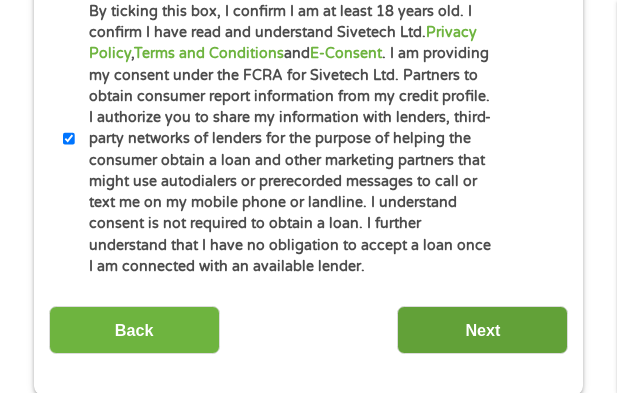 click on "Next" at bounding box center [482, 330] 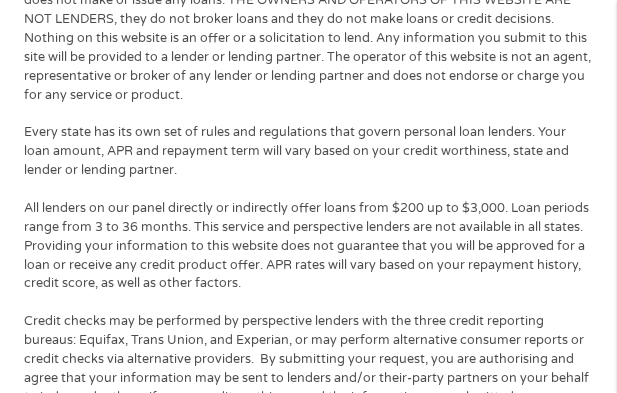 scroll, scrollTop: 8, scrollLeft: 8, axis: both 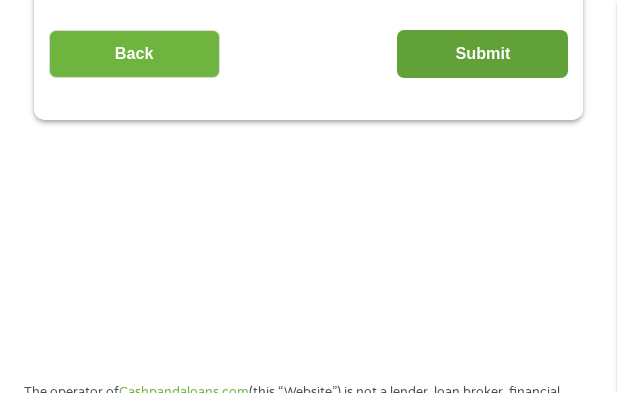 click on "Submit" at bounding box center (482, 54) 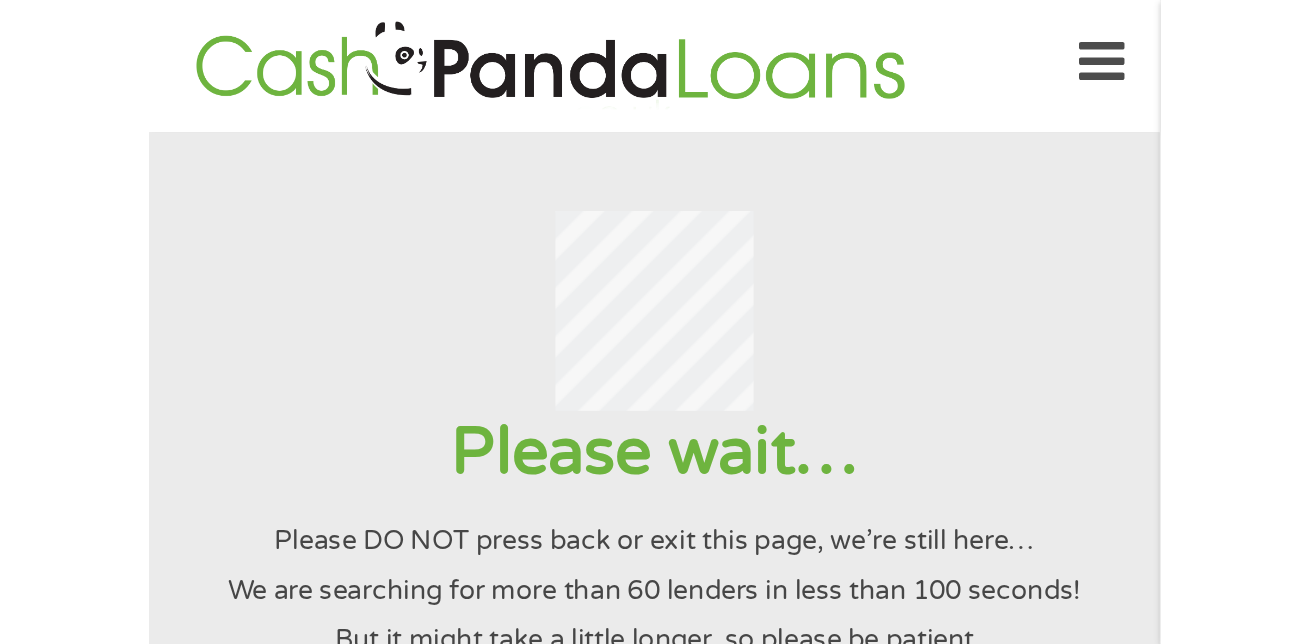 scroll, scrollTop: 0, scrollLeft: 0, axis: both 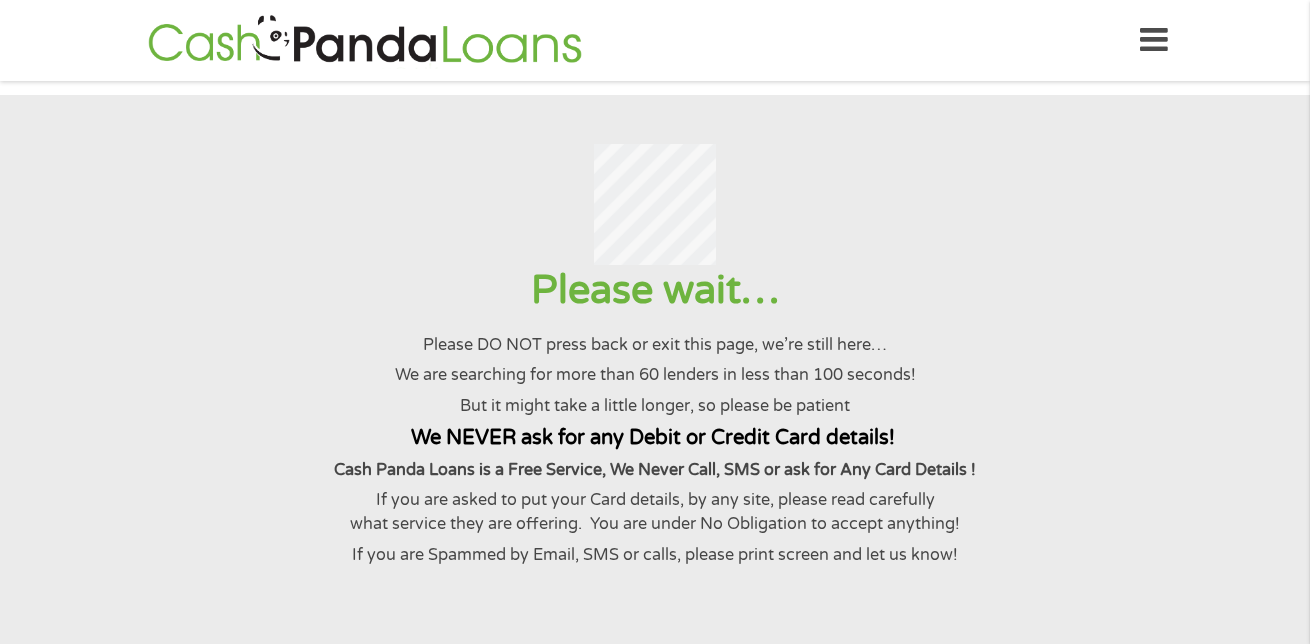click at bounding box center [654, 205] 